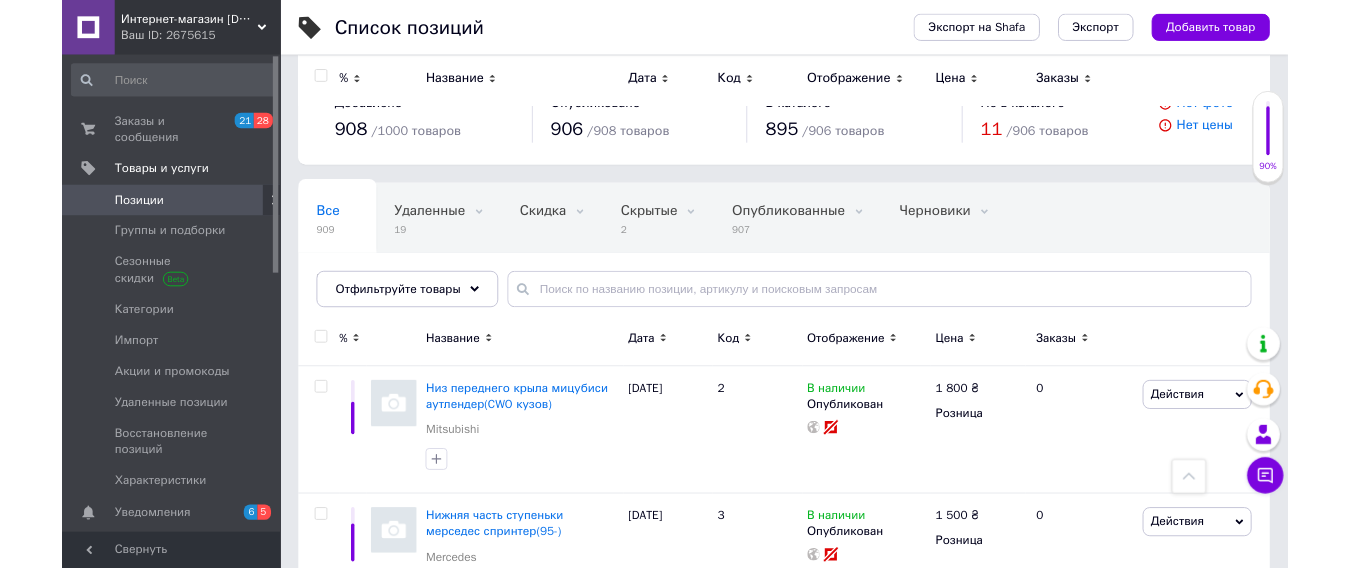 scroll, scrollTop: 320, scrollLeft: 0, axis: vertical 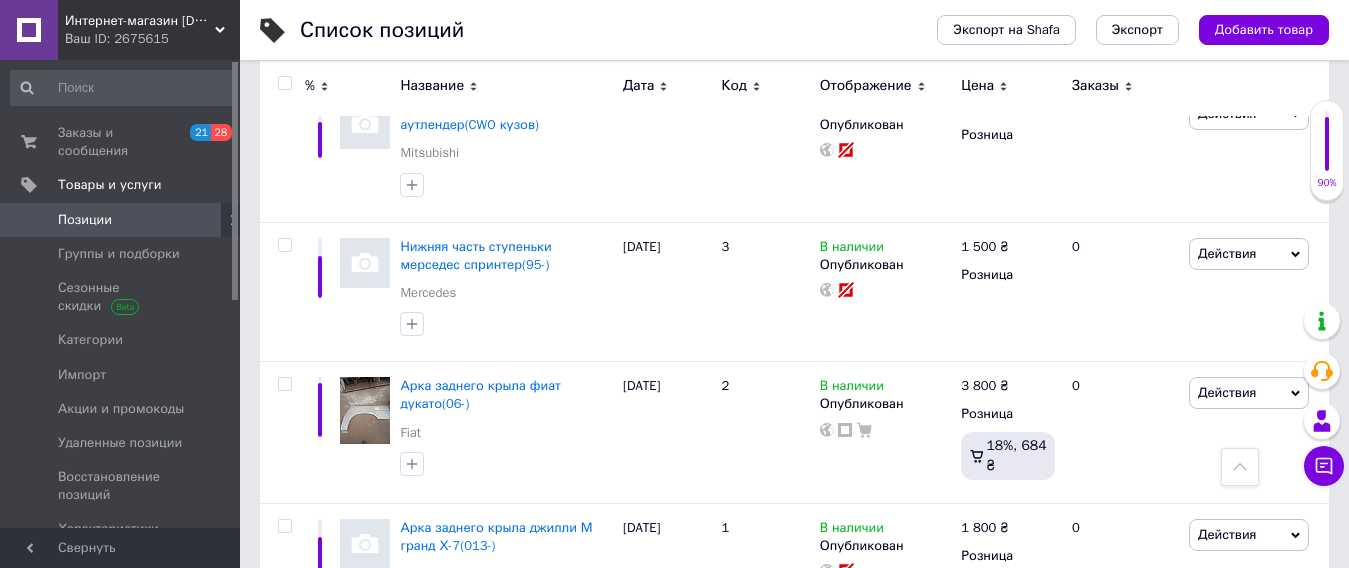 drag, startPoint x: 234, startPoint y: 122, endPoint x: 235, endPoint y: 179, distance: 57.00877 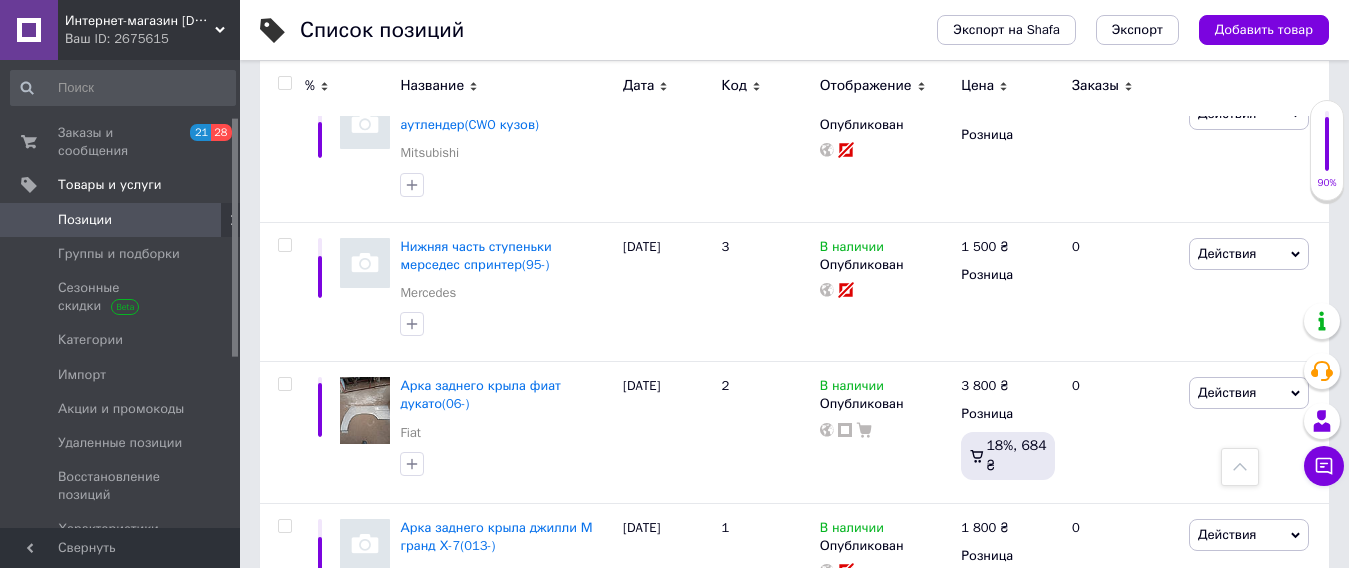 scroll, scrollTop: 112, scrollLeft: 0, axis: vertical 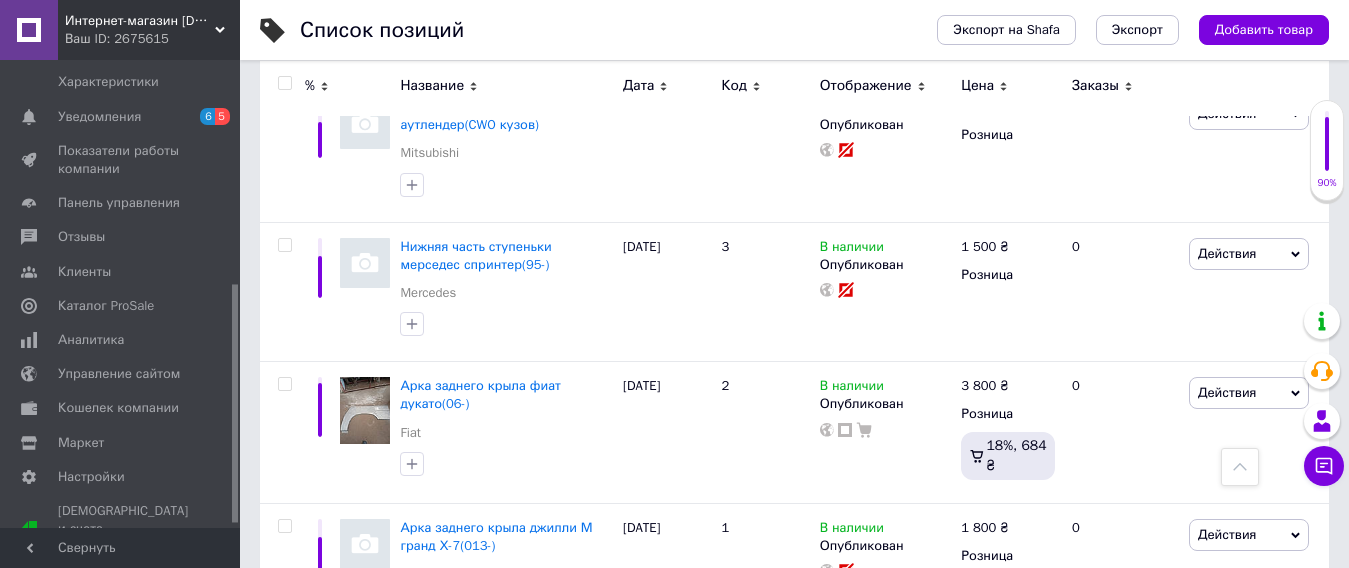 drag, startPoint x: 235, startPoint y: 179, endPoint x: 233, endPoint y: 363, distance: 184.01086 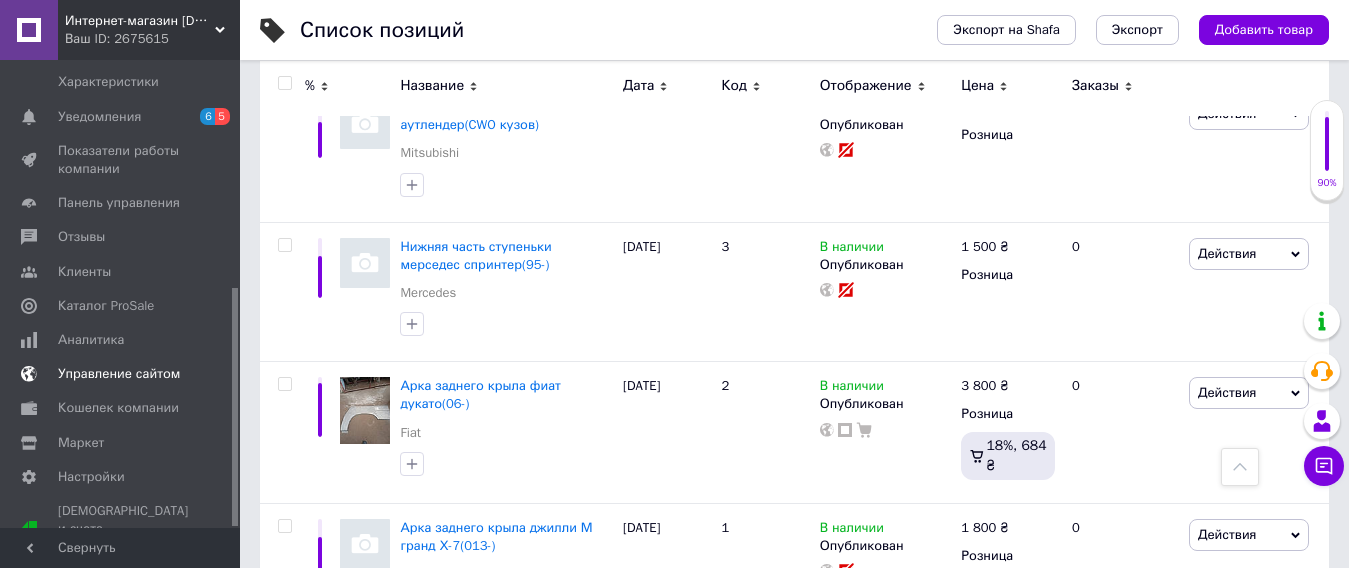 click on "Управление сайтом" at bounding box center (119, 374) 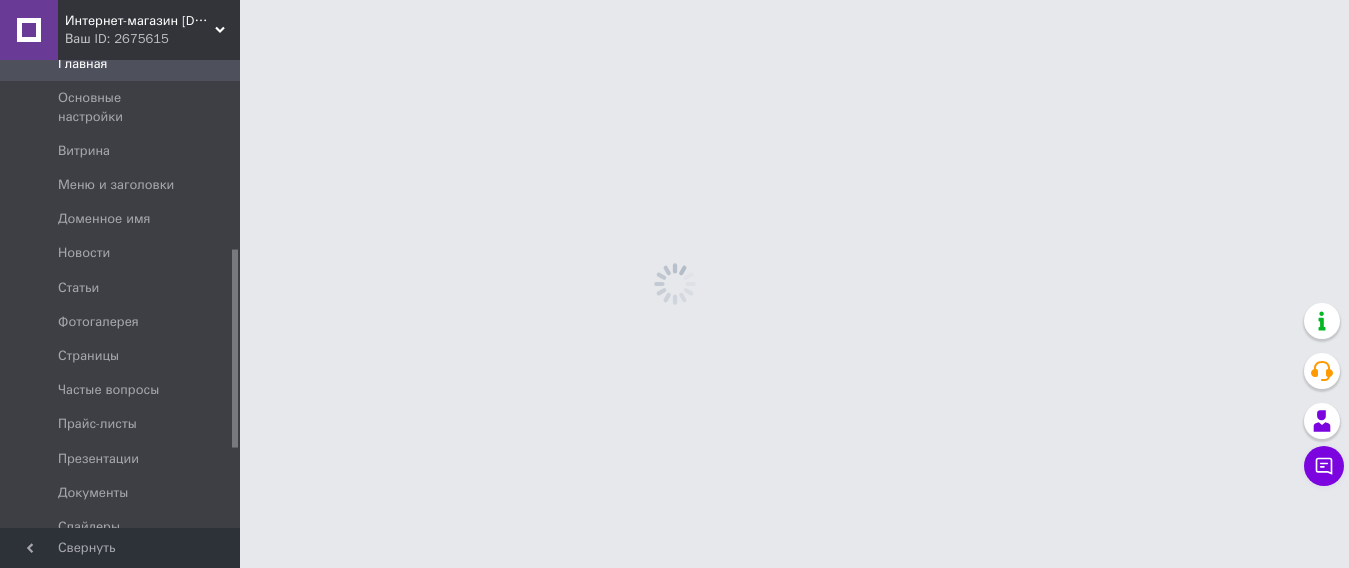 scroll, scrollTop: 0, scrollLeft: 0, axis: both 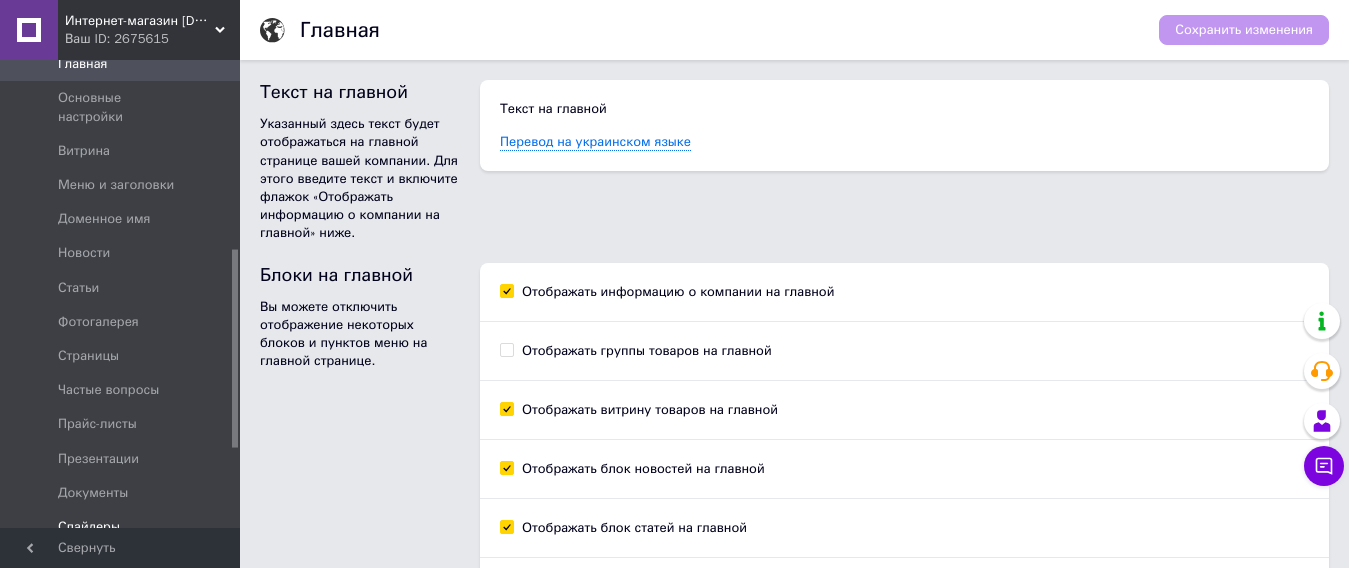 click on "Слайдеры" at bounding box center (89, 527) 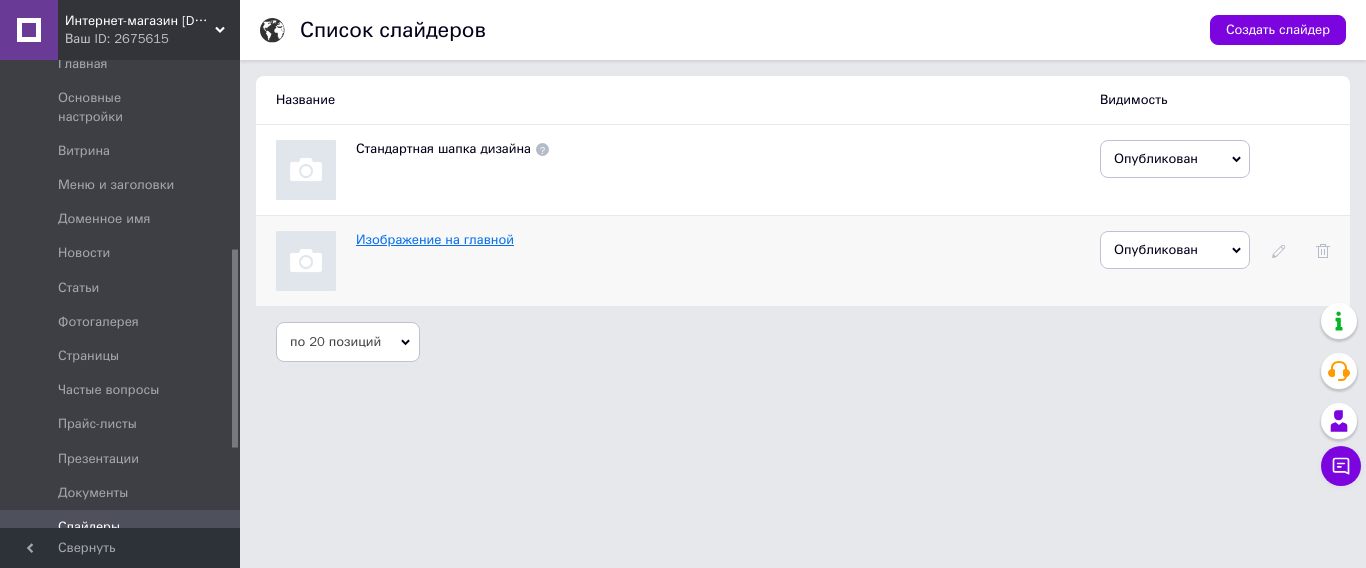 click on "Изображение на главной" at bounding box center [435, 239] 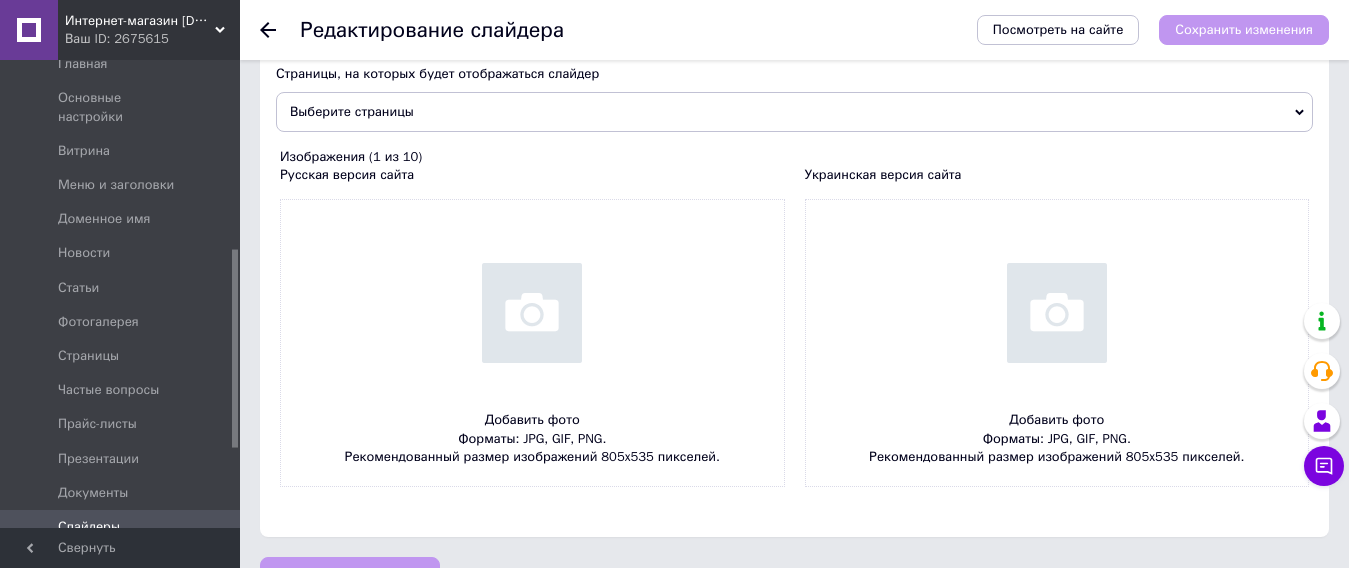 scroll, scrollTop: 216, scrollLeft: 0, axis: vertical 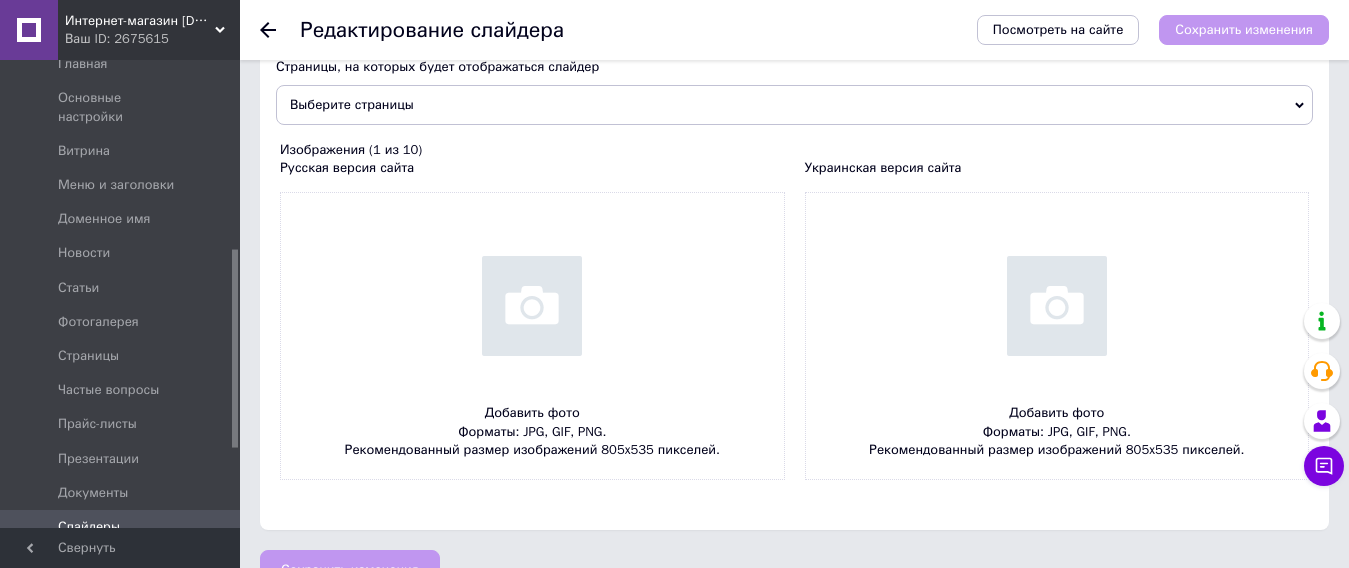 click at bounding box center (532, 336) 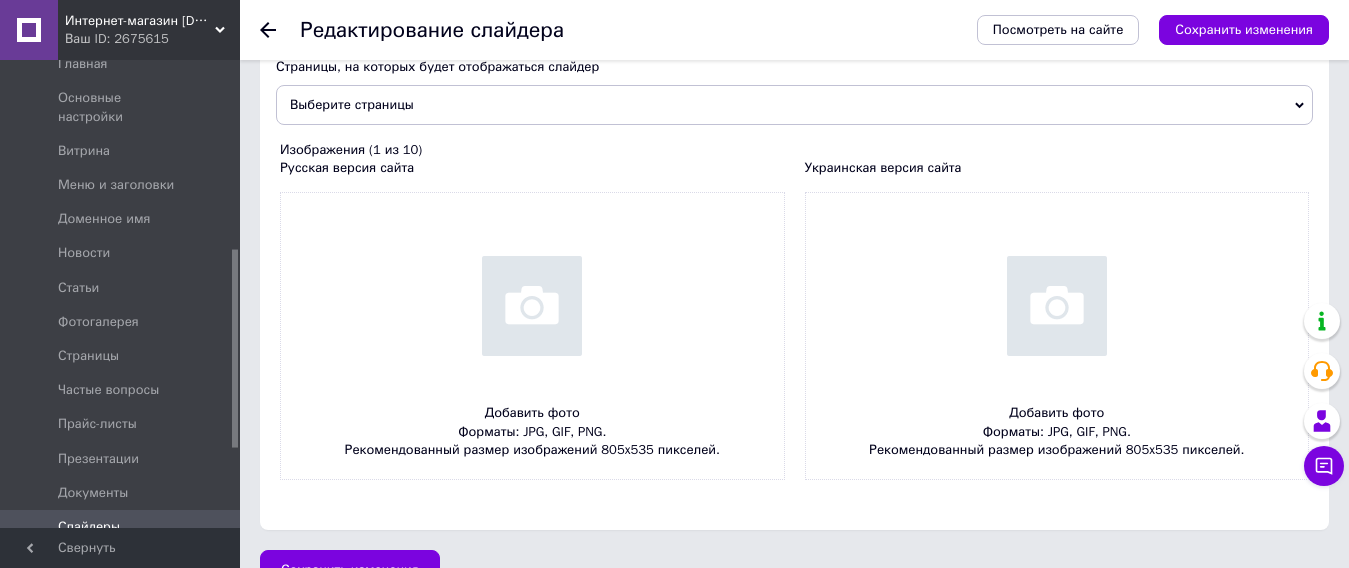 type on "C:\fakepath\1750665843372.jpg" 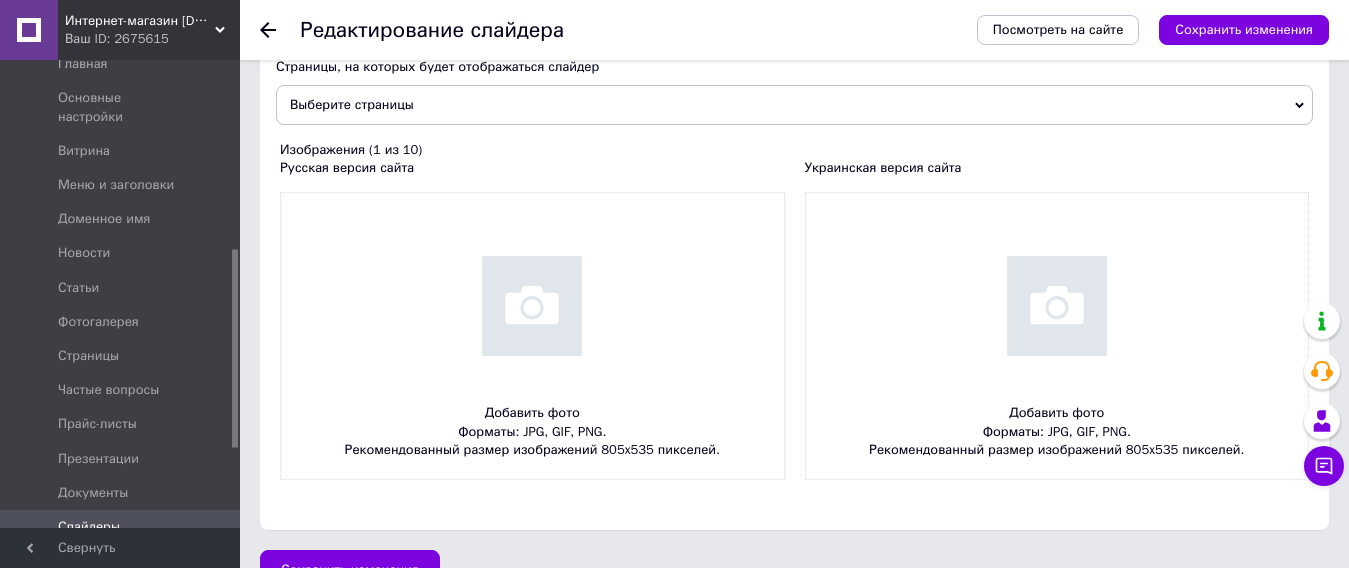 type 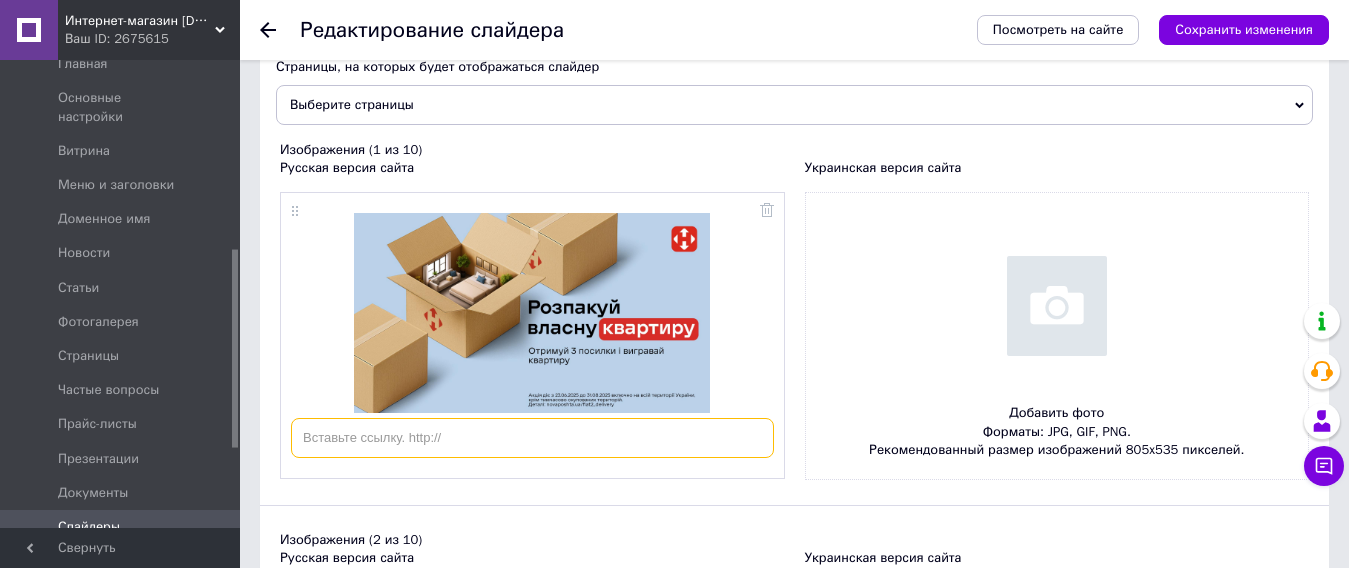 click at bounding box center [532, 438] 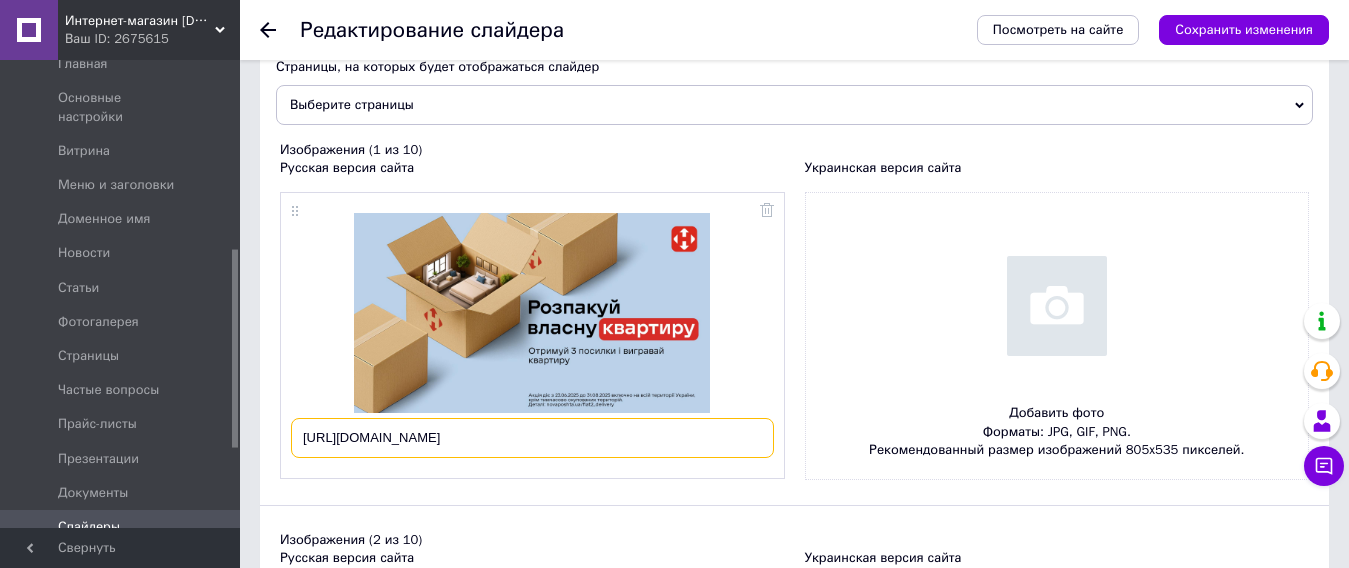 scroll, scrollTop: 0, scrollLeft: 184, axis: horizontal 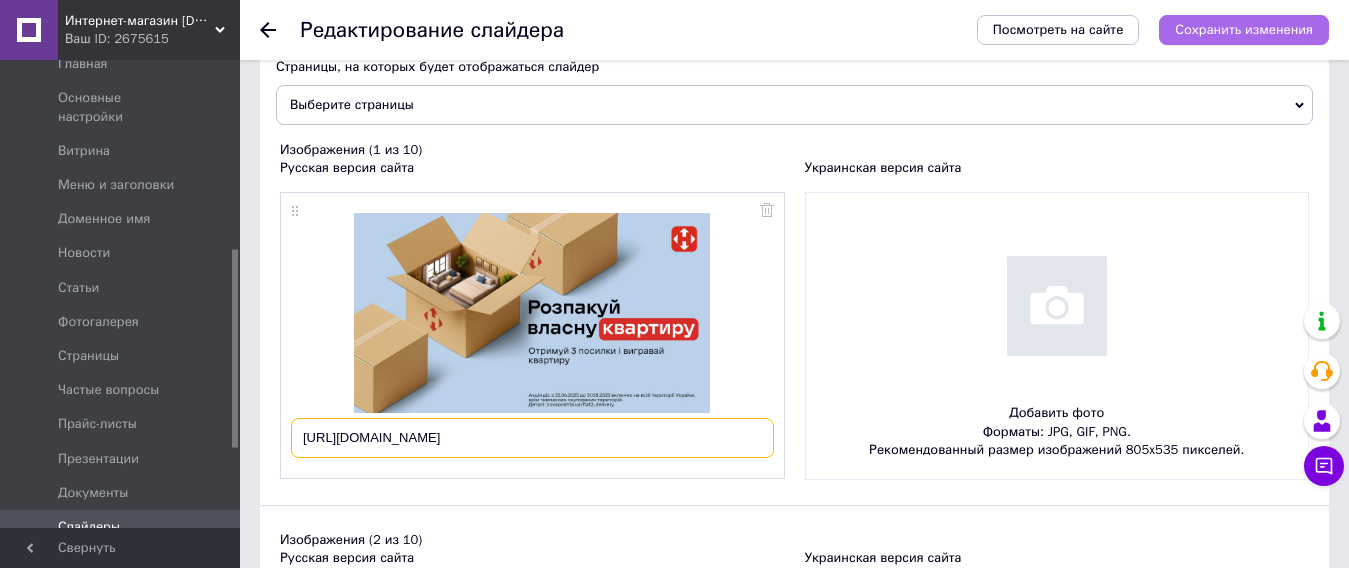 type on "[URL][DOMAIN_NAME]" 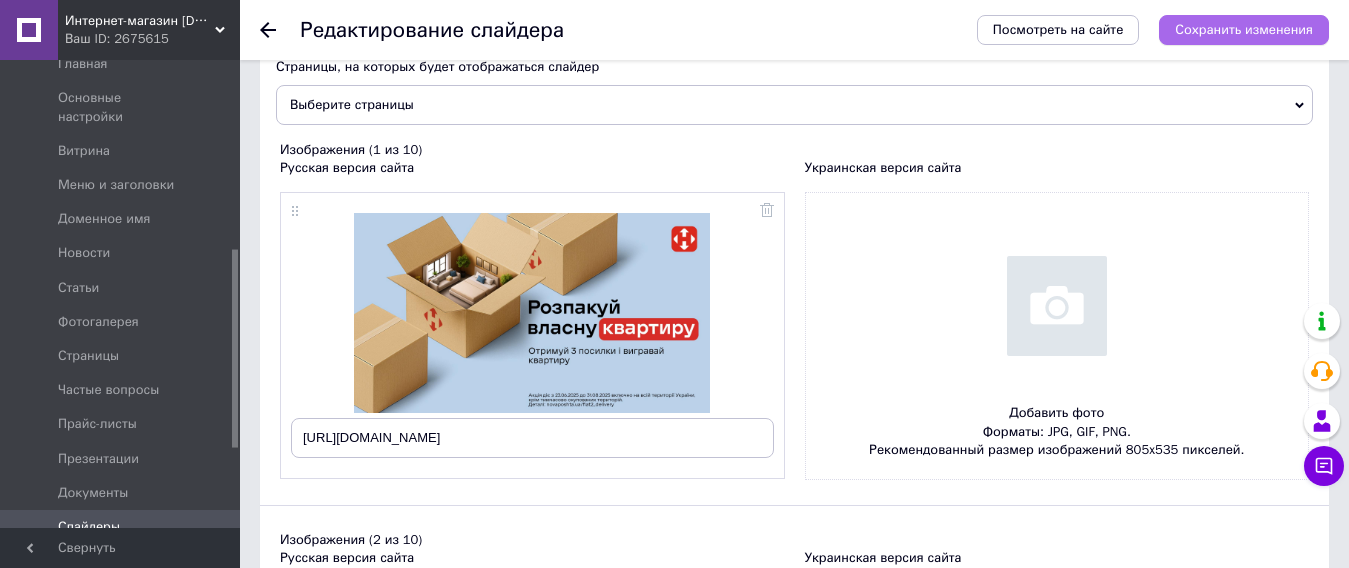 scroll, scrollTop: 0, scrollLeft: 0, axis: both 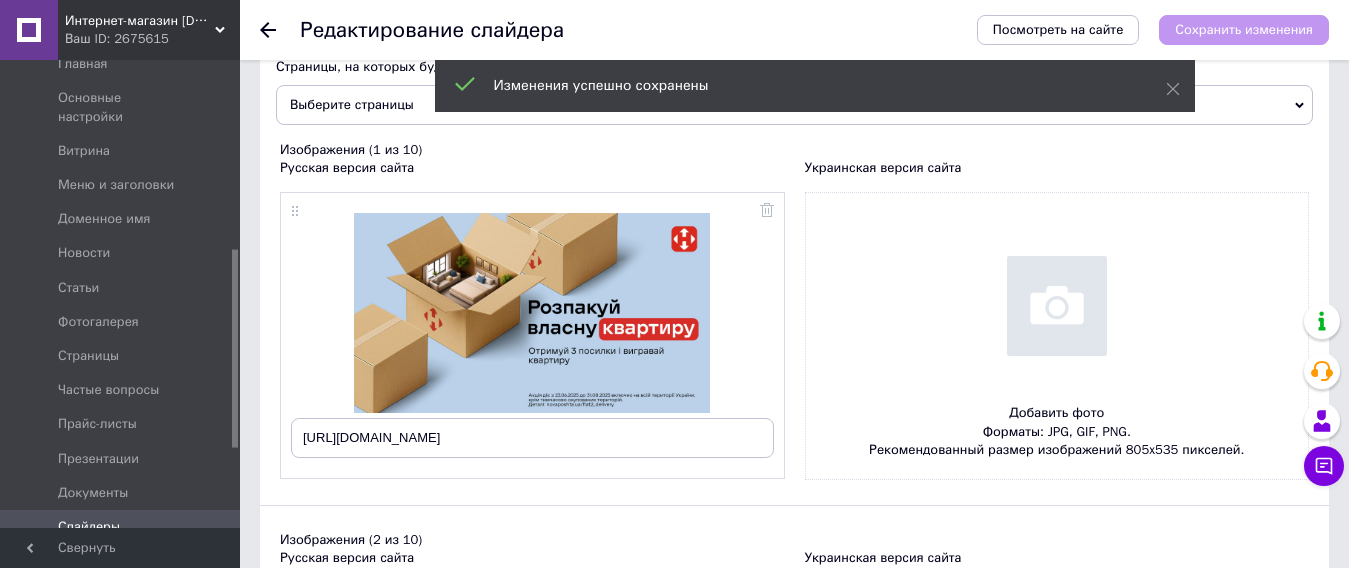 click at bounding box center (1057, 336) 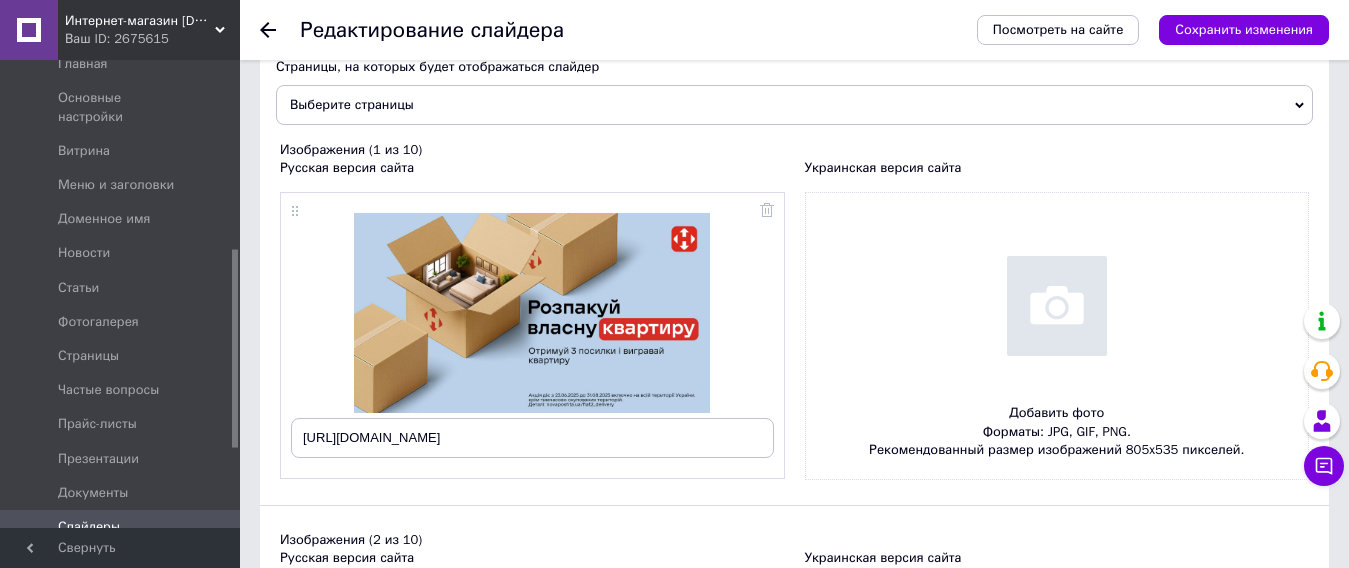 type on "C:\fakepath\1750665843372.jpg" 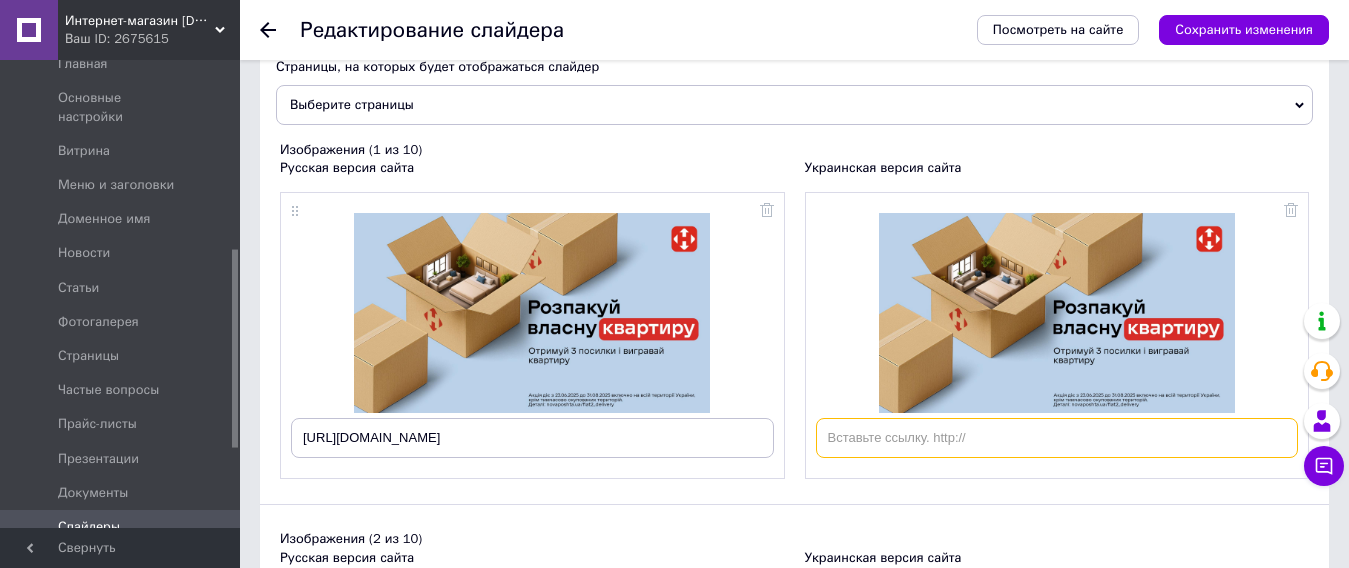 click at bounding box center [1057, 438] 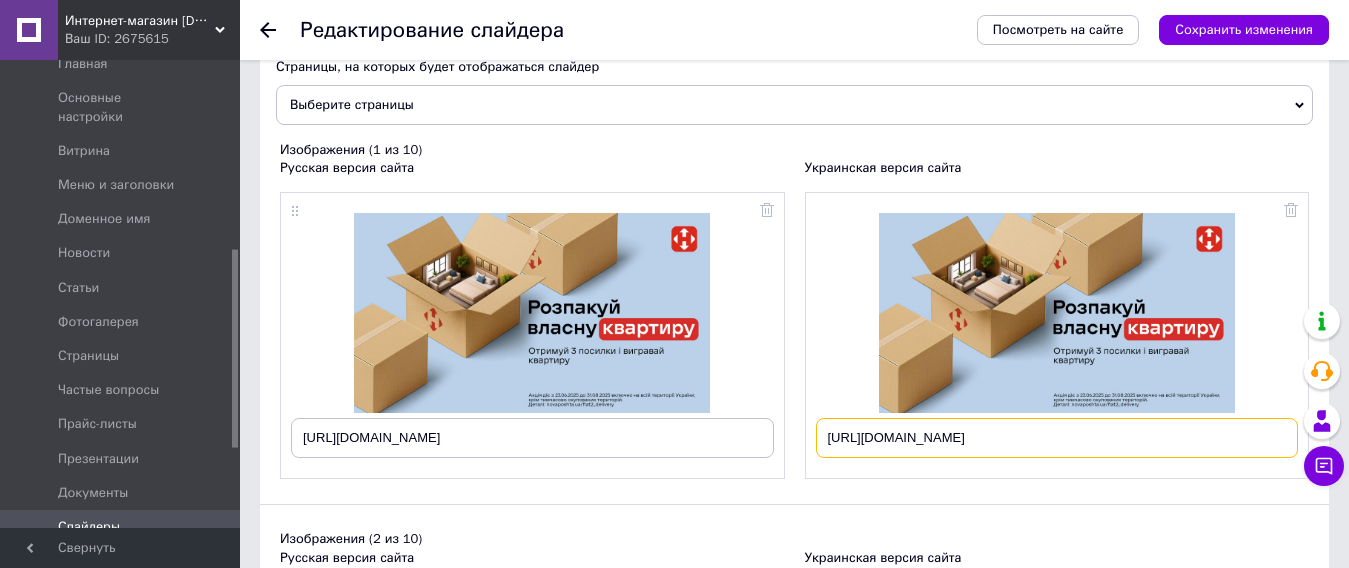 scroll, scrollTop: 0, scrollLeft: 184, axis: horizontal 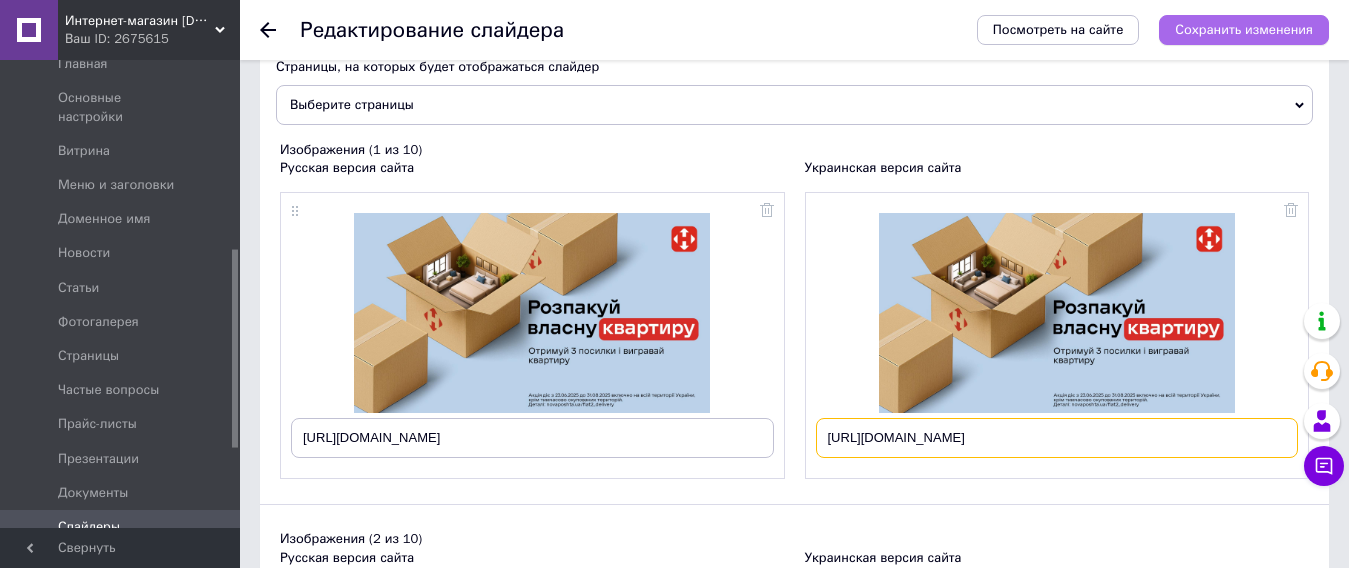 type on "[URL][DOMAIN_NAME]" 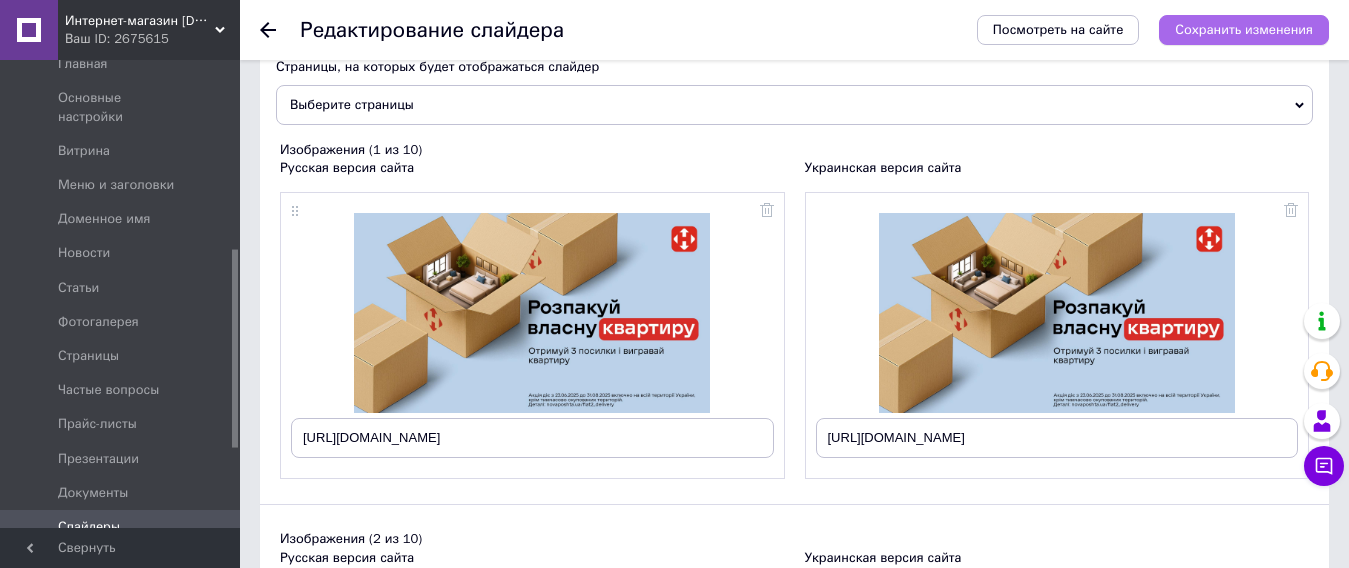 scroll, scrollTop: 0, scrollLeft: 0, axis: both 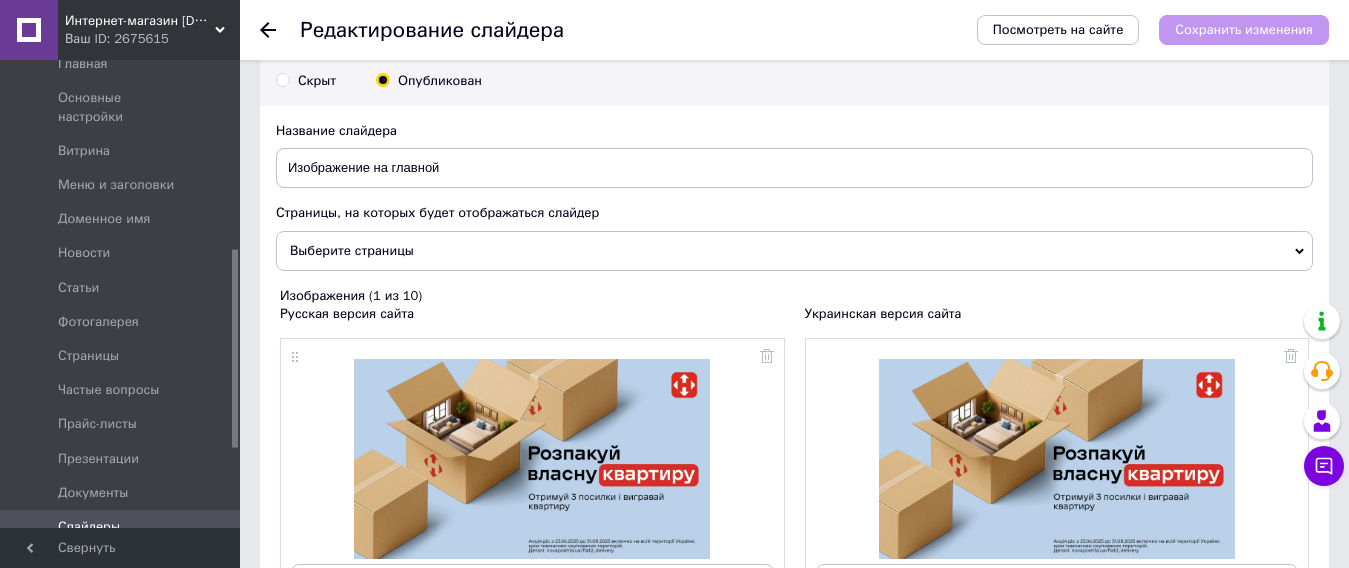 click on "Выберите страницы" at bounding box center [794, 251] 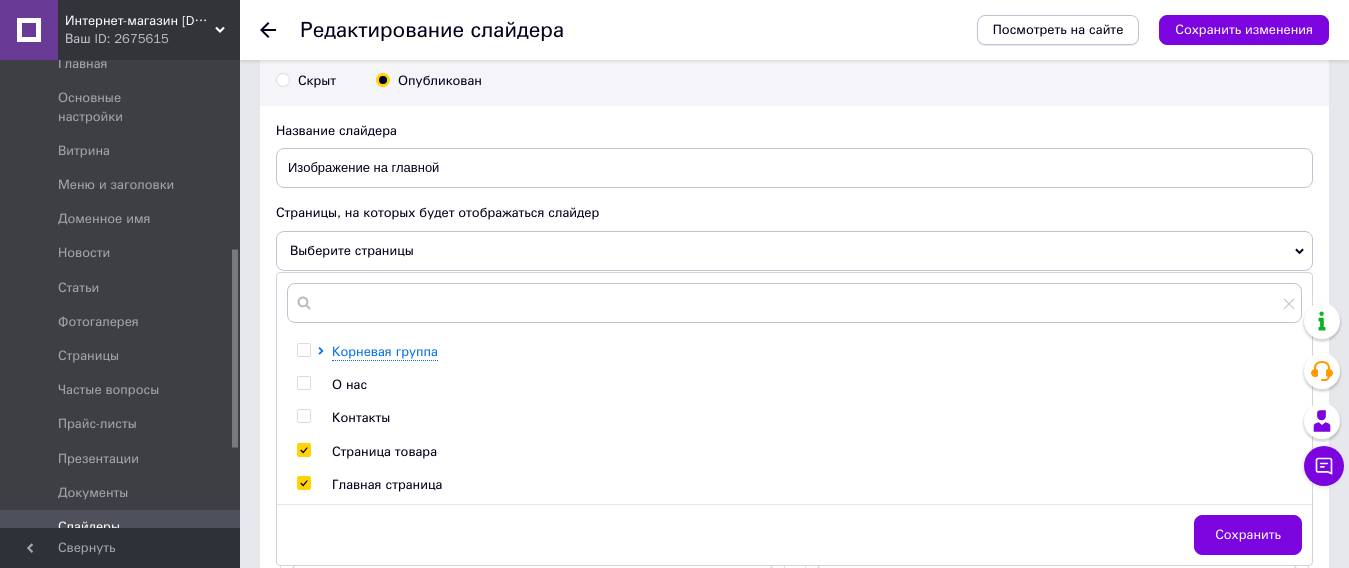 click on "Посмотреть на сайте" at bounding box center [1058, 29] 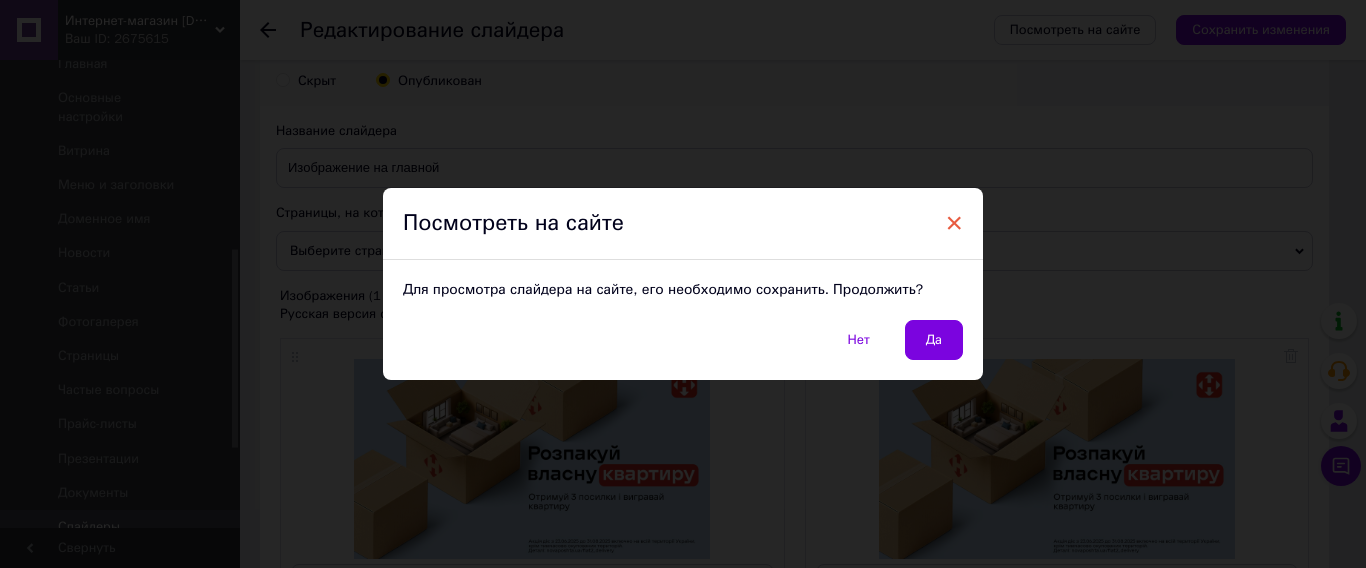 click on "×" at bounding box center (954, 223) 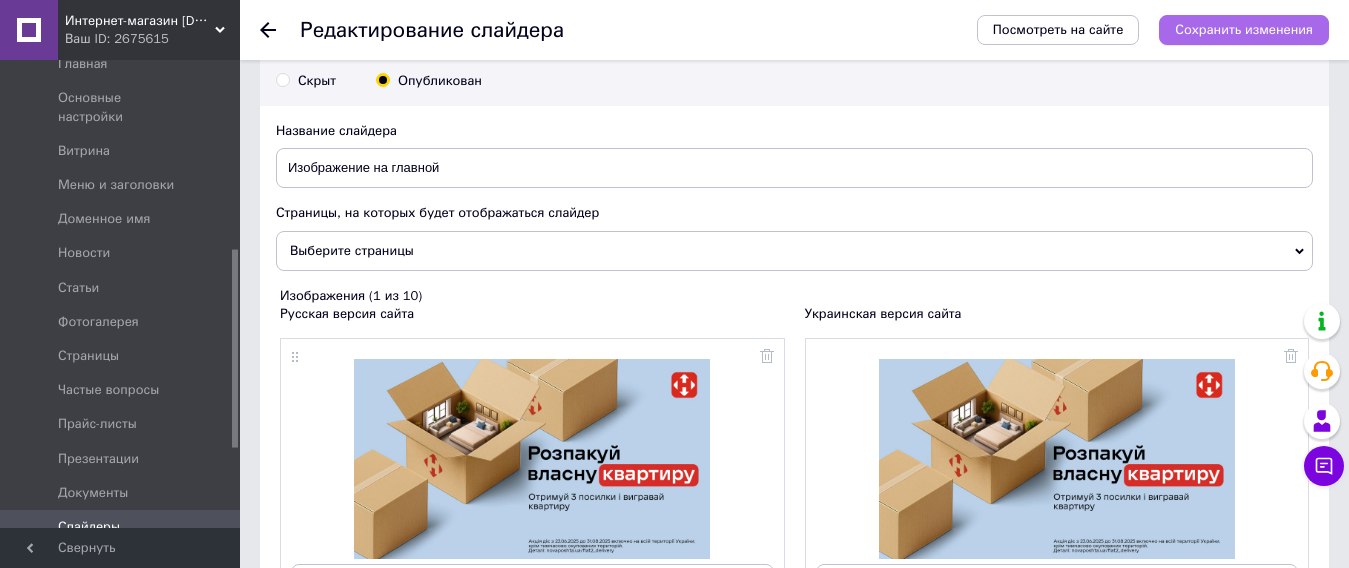 click on "Сохранить изменения" at bounding box center [1244, 30] 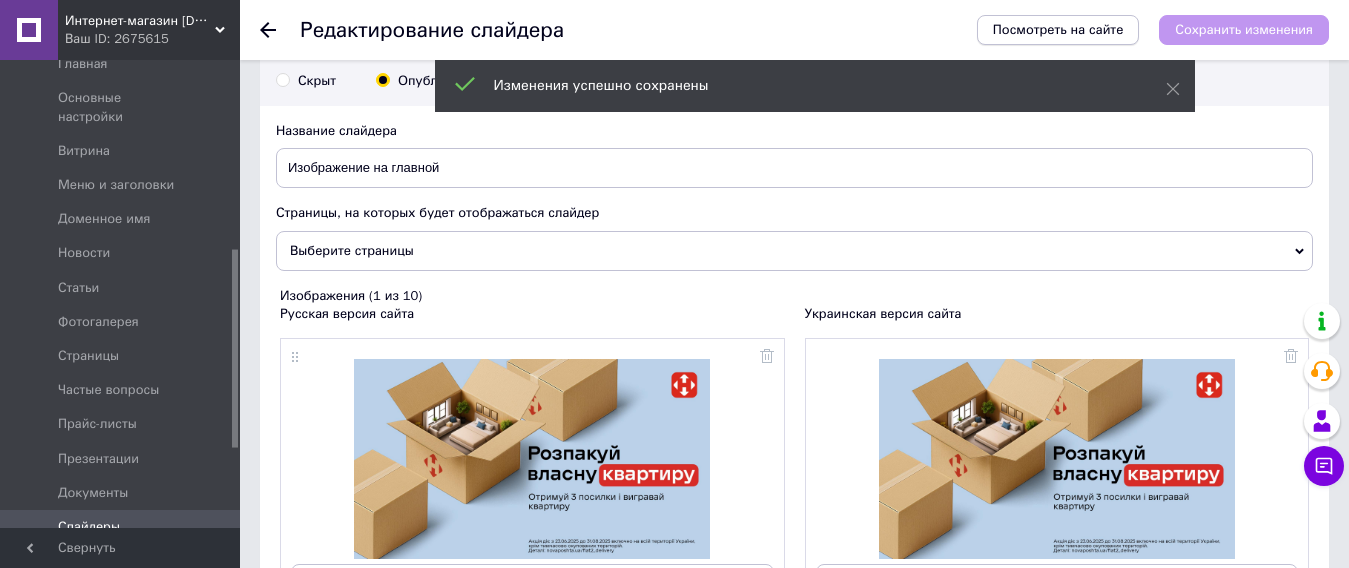 click on "Посмотреть на сайте" at bounding box center [1058, 29] 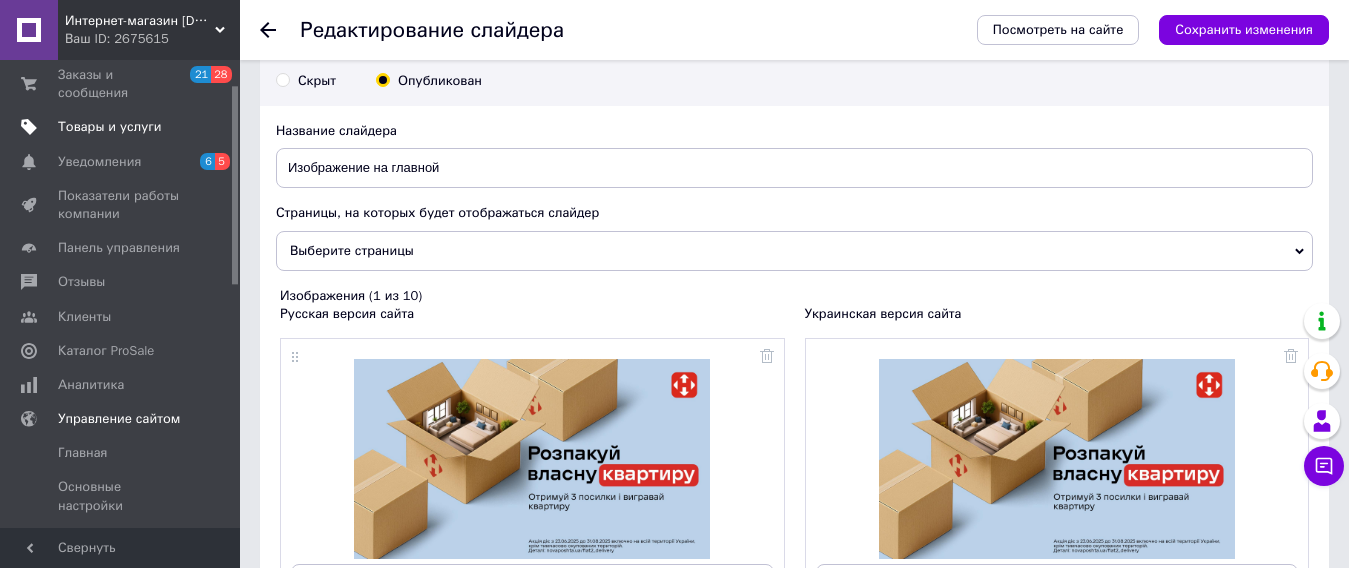 scroll, scrollTop: 56, scrollLeft: 0, axis: vertical 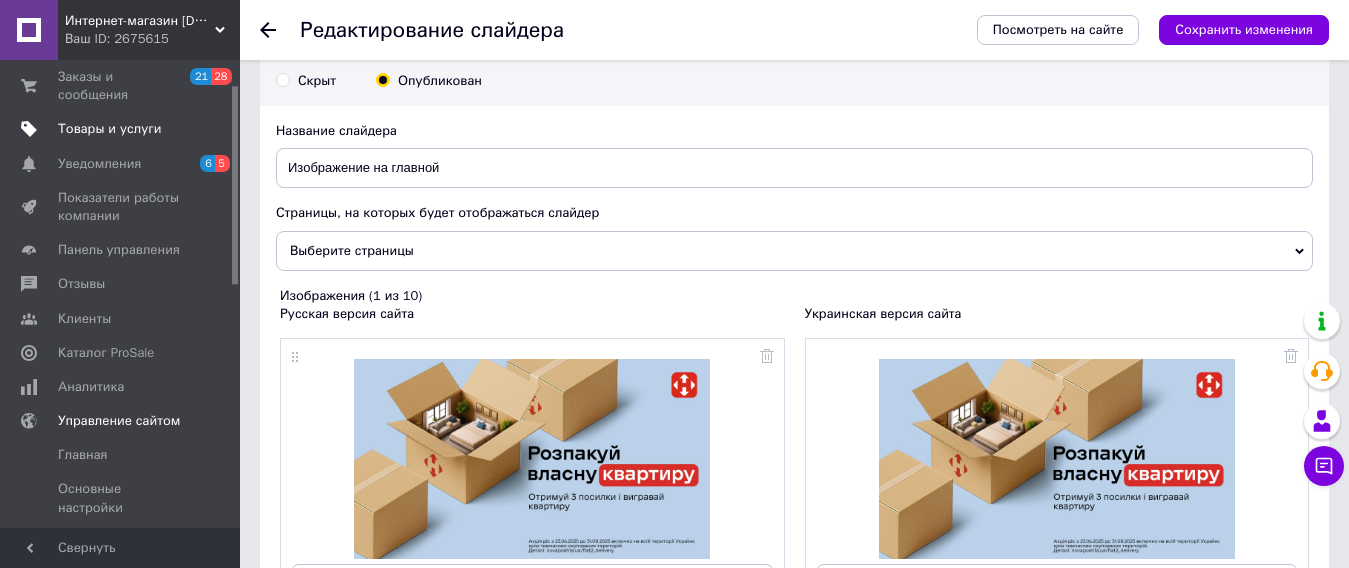 drag, startPoint x: 233, startPoint y: 273, endPoint x: 231, endPoint y: 109, distance: 164.01219 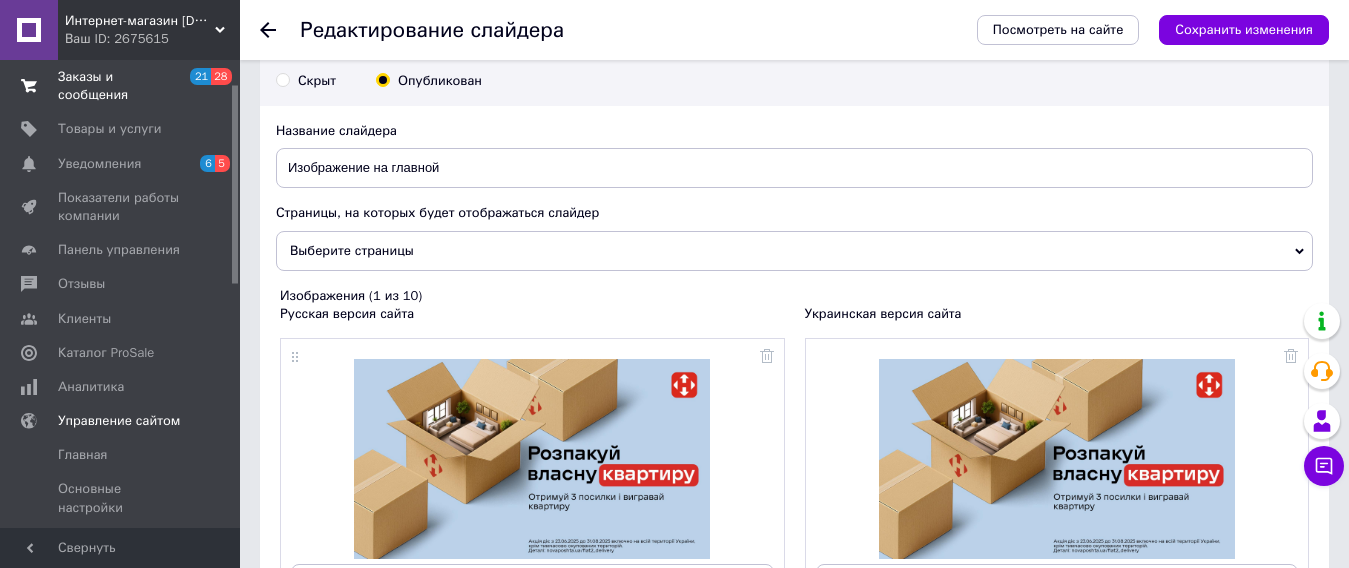 click on "Заказы и сообщения" at bounding box center [121, 86] 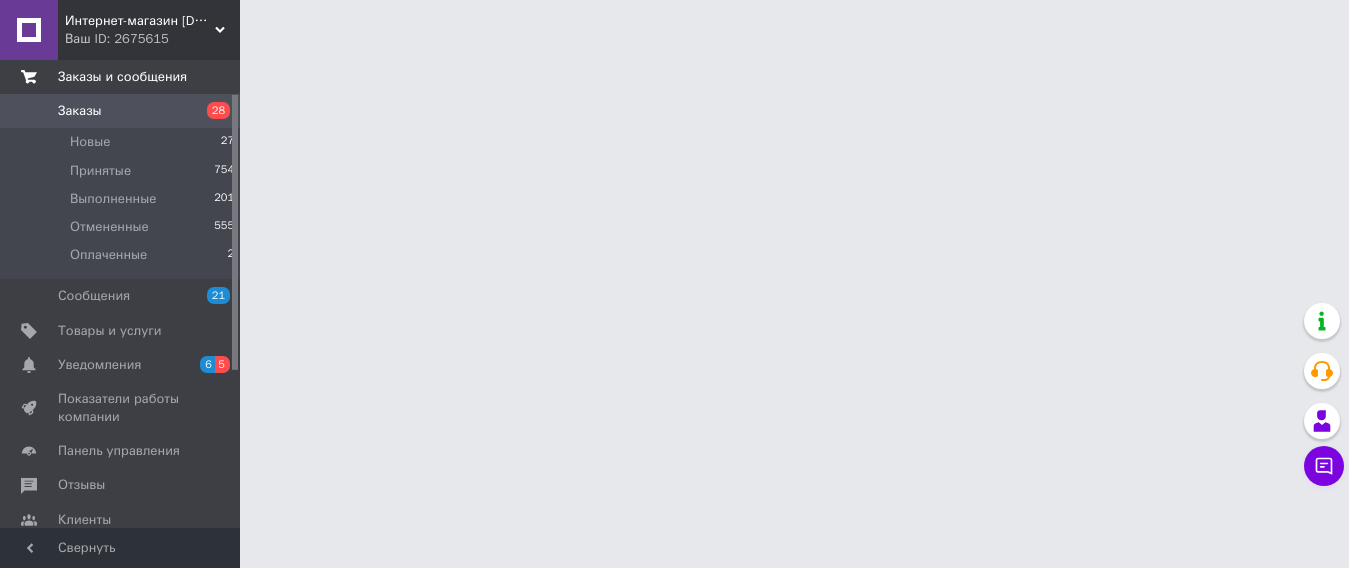 scroll, scrollTop: 0, scrollLeft: 0, axis: both 